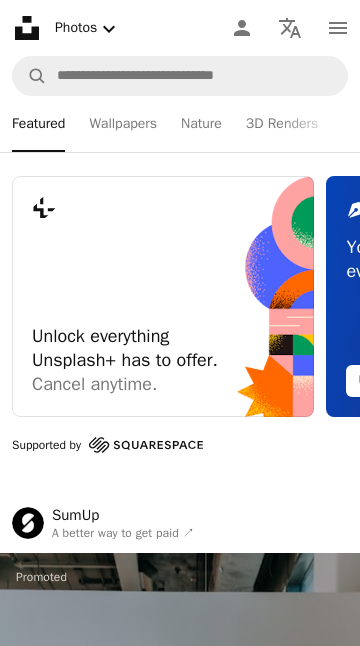 scroll, scrollTop: 5527, scrollLeft: 0, axis: vertical 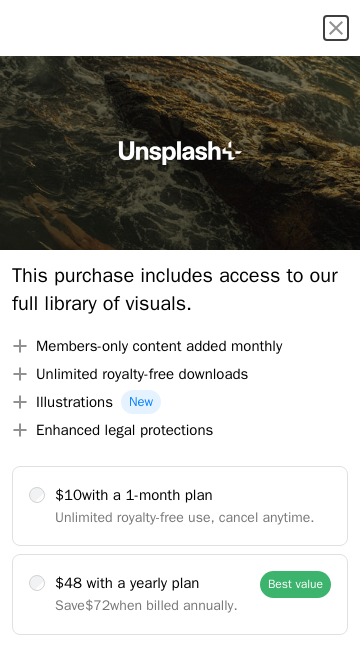 click at bounding box center [180, 153] 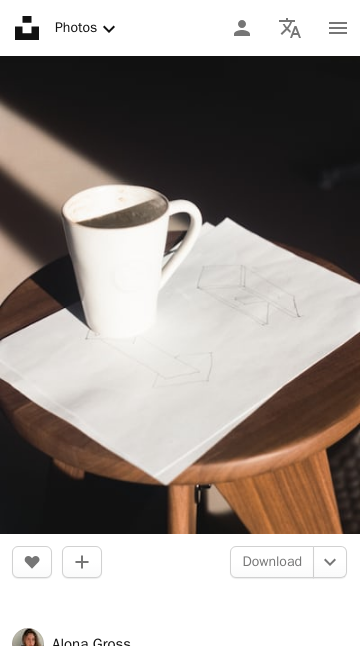 scroll, scrollTop: 19452, scrollLeft: 0, axis: vertical 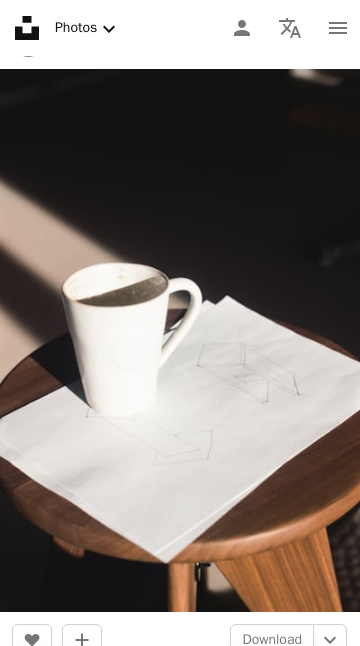 click on "Photos Chevron down" at bounding box center [88, 28] 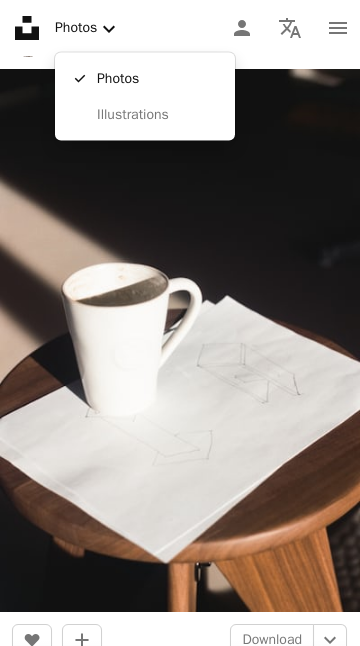 click on "A checkmark Photos" at bounding box center (145, 79) 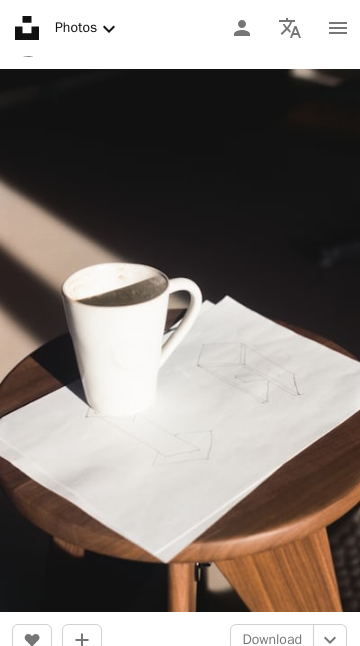 click on "Person" at bounding box center [242, 28] 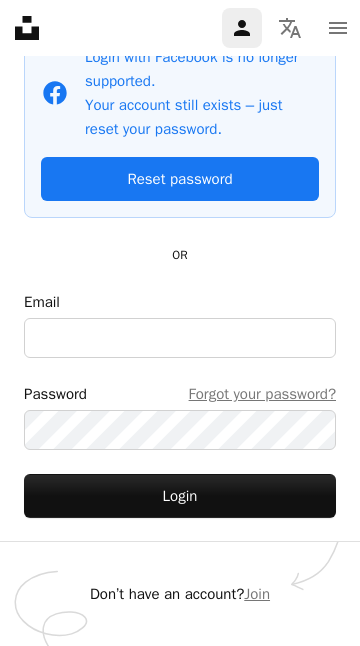 scroll, scrollTop: 0, scrollLeft: 0, axis: both 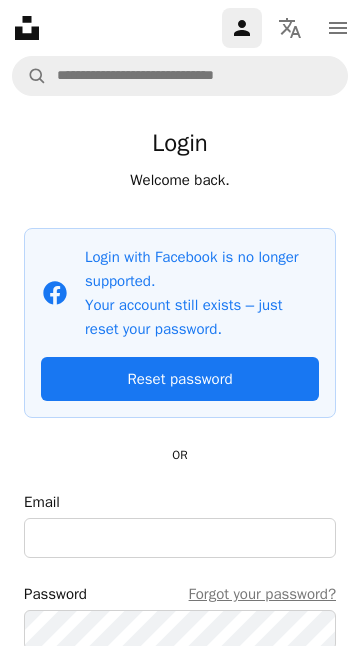 click 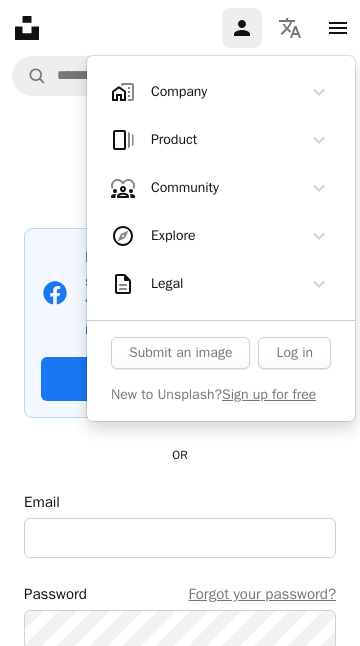 click on "Chevron down" 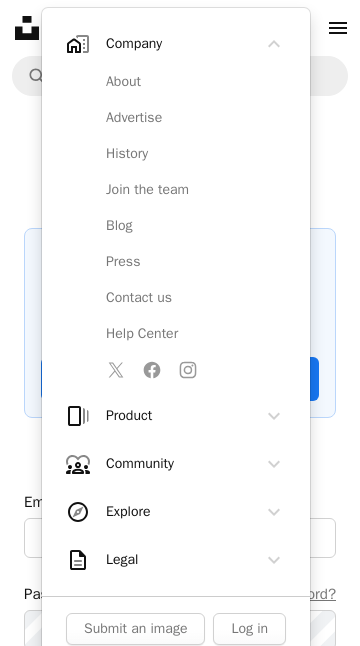 click on "Press" at bounding box center [190, 262] 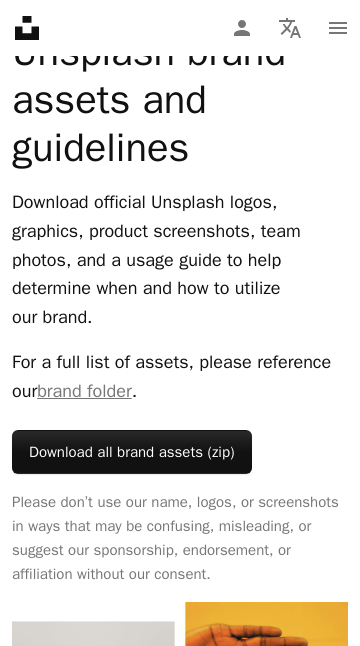 scroll, scrollTop: 0, scrollLeft: 0, axis: both 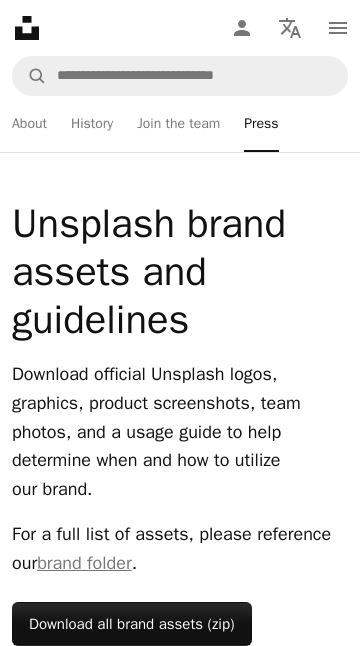 click on "Join the team" at bounding box center [178, 124] 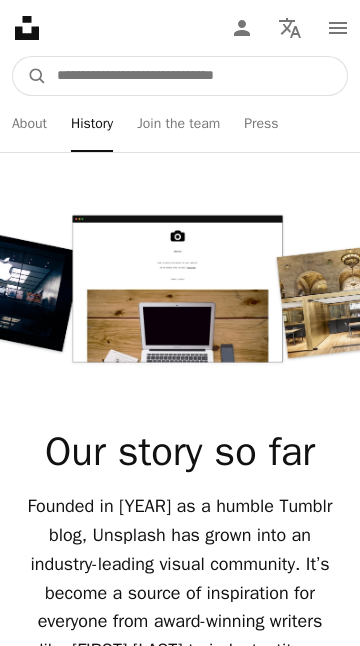 click at bounding box center [197, 76] 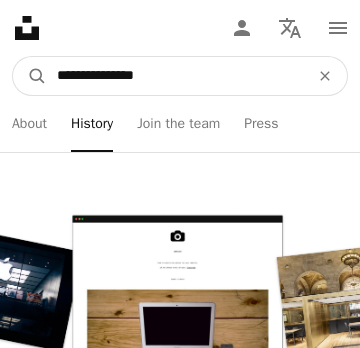 type on "**********" 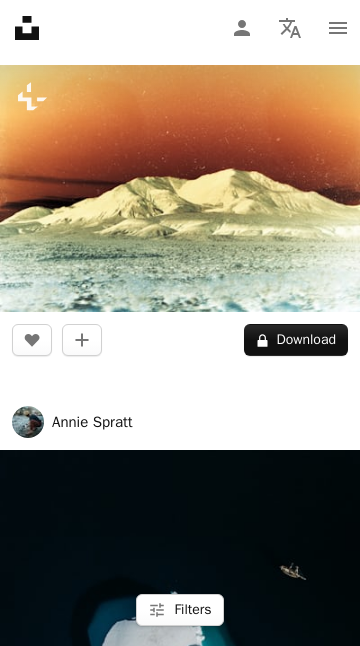 scroll, scrollTop: 0, scrollLeft: 0, axis: both 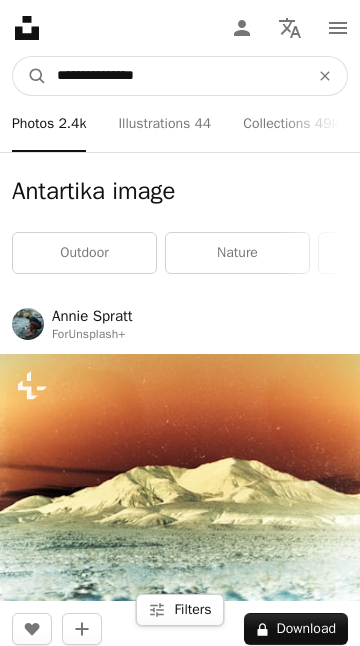 click on "**********" at bounding box center (175, 76) 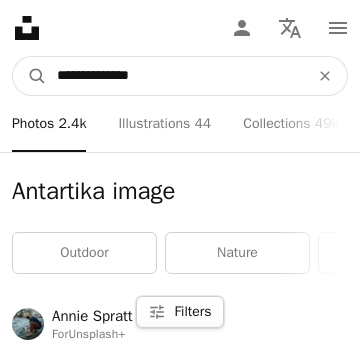 type on "**********" 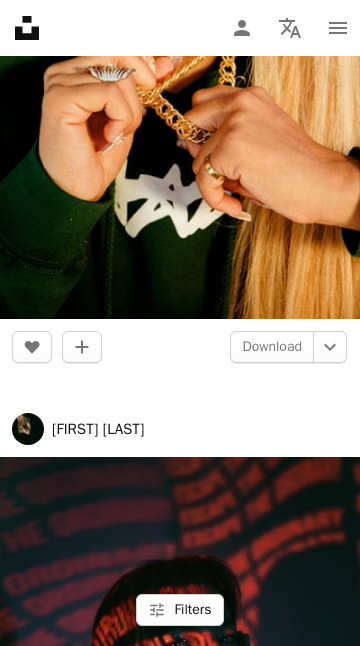 scroll, scrollTop: 10581, scrollLeft: 0, axis: vertical 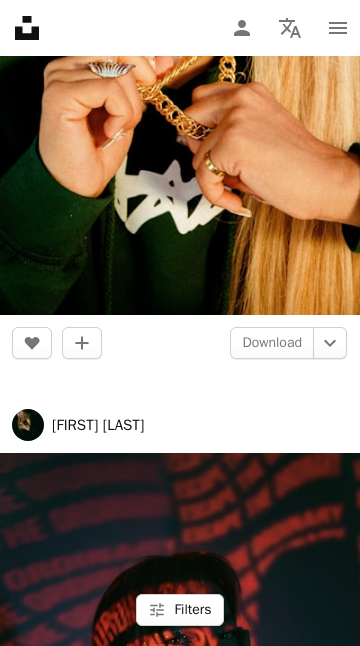 click on "Filters" at bounding box center (192, 610) 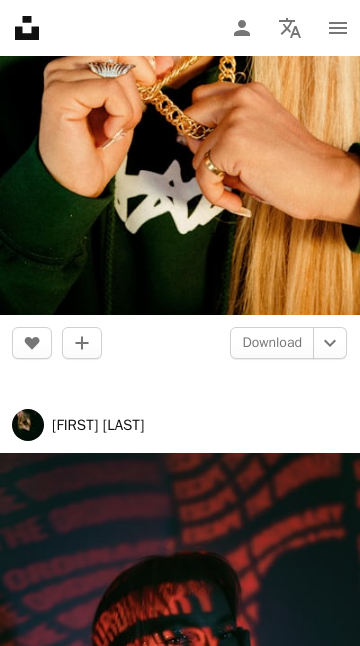 click on "An X shape" at bounding box center (336, 1660) 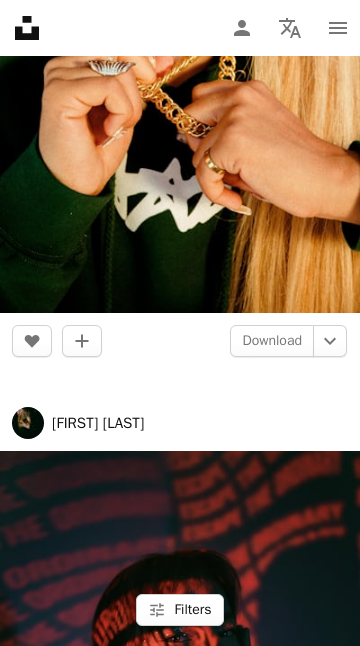 scroll, scrollTop: 10581, scrollLeft: 0, axis: vertical 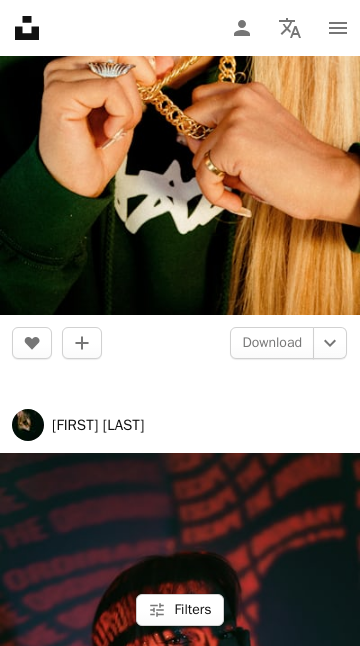 click on "Filters" at bounding box center (192, 610) 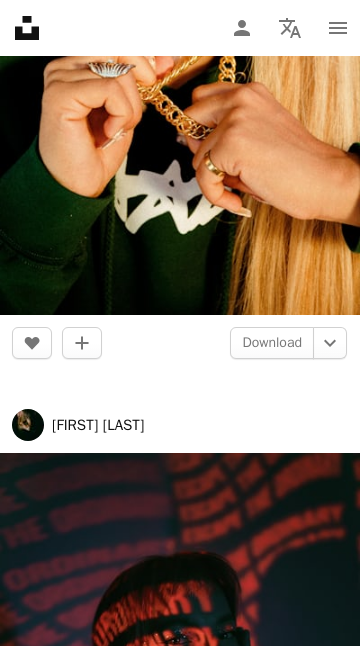 click on "Newest" at bounding box center [180, 1789] 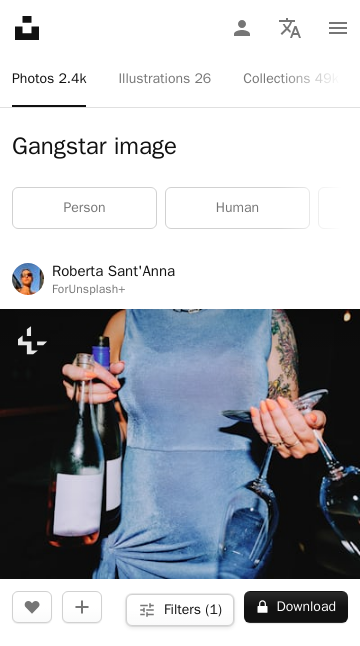 scroll, scrollTop: 0, scrollLeft: 0, axis: both 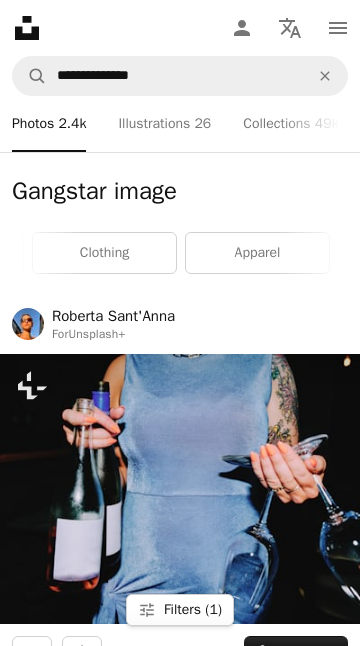 click on "apparel" at bounding box center (257, 253) 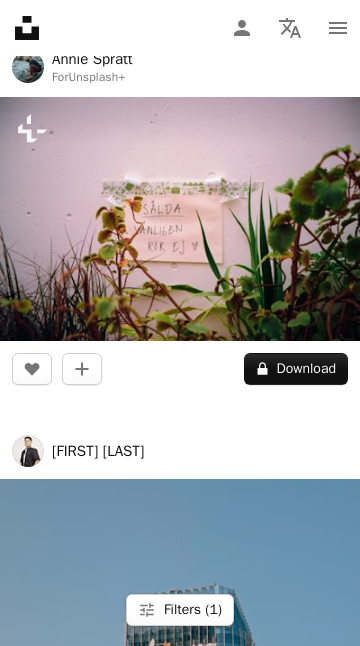 scroll, scrollTop: 0, scrollLeft: 0, axis: both 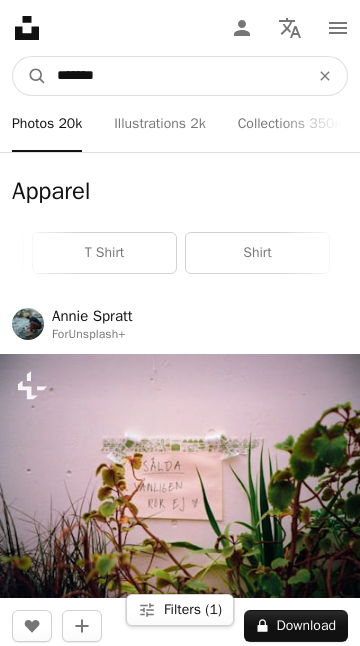 click on "*******" at bounding box center [175, 76] 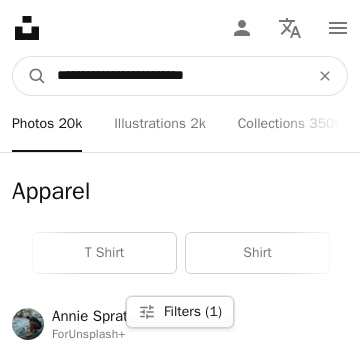 type on "**********" 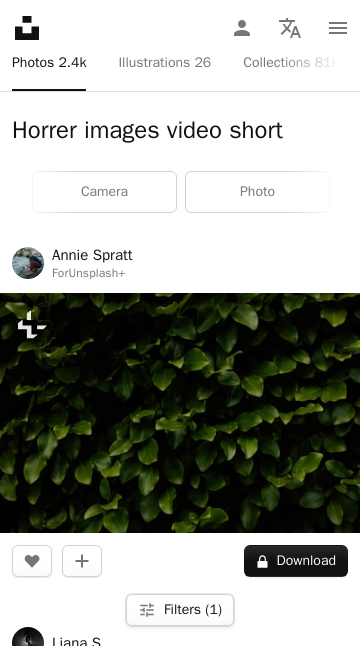 scroll, scrollTop: 63, scrollLeft: 0, axis: vertical 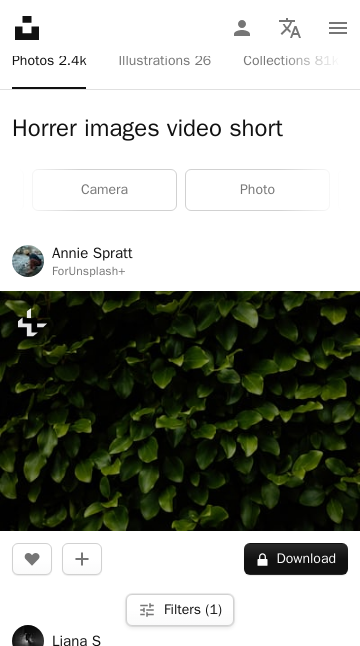 click on "Unsplash logo Unsplash Home" 